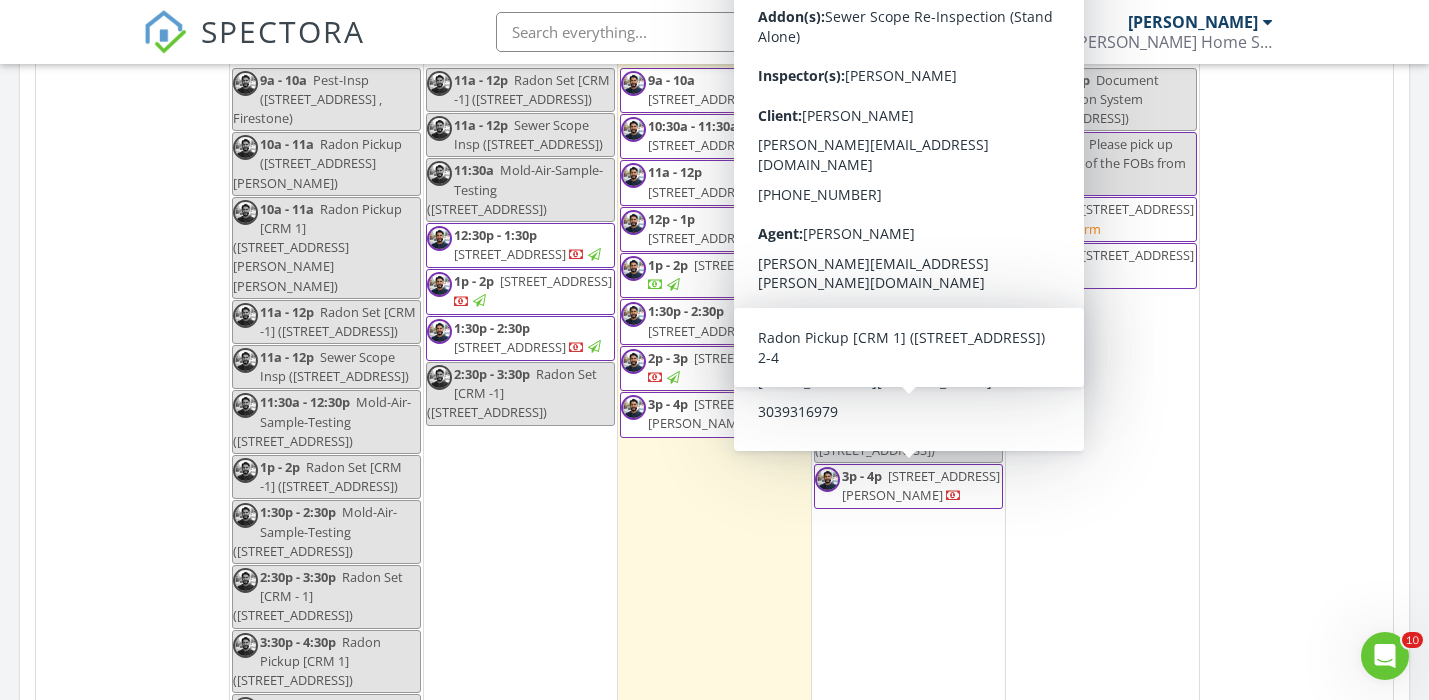 scroll, scrollTop: 938, scrollLeft: 0, axis: vertical 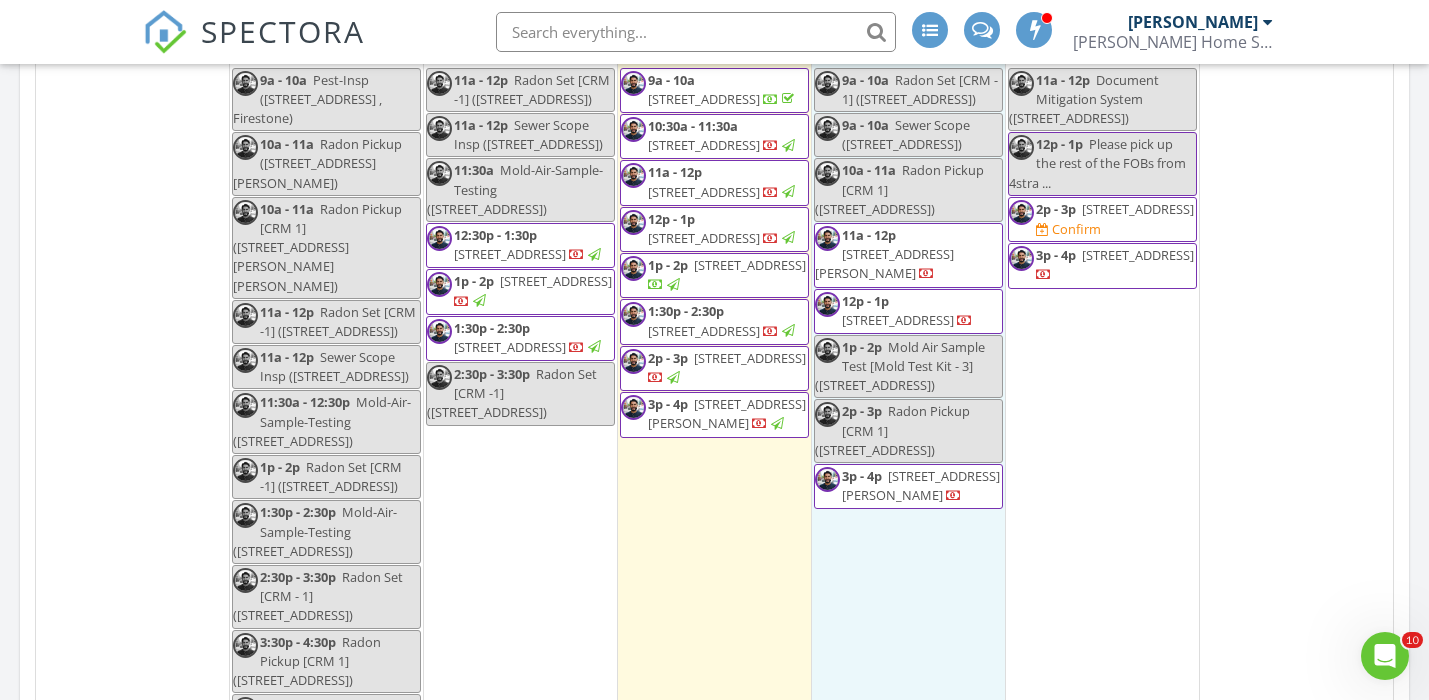 click on "10
9a - 10a
Radon Set [CRM - 1] (426 W Spruce Ln , Louisville)
9a - 10a
Sewer Scope (426 W Spruce Ln , Louisville)
10a - 11a
Radon Pickup [CRM 1] (205 Lipan Way, Boulder)
11a - 12p
2301 Goss 206, Boulder 80302
12p - 1p
1946 Grove St House, Boulder 80302
1p - 2p" at bounding box center (908, 387) 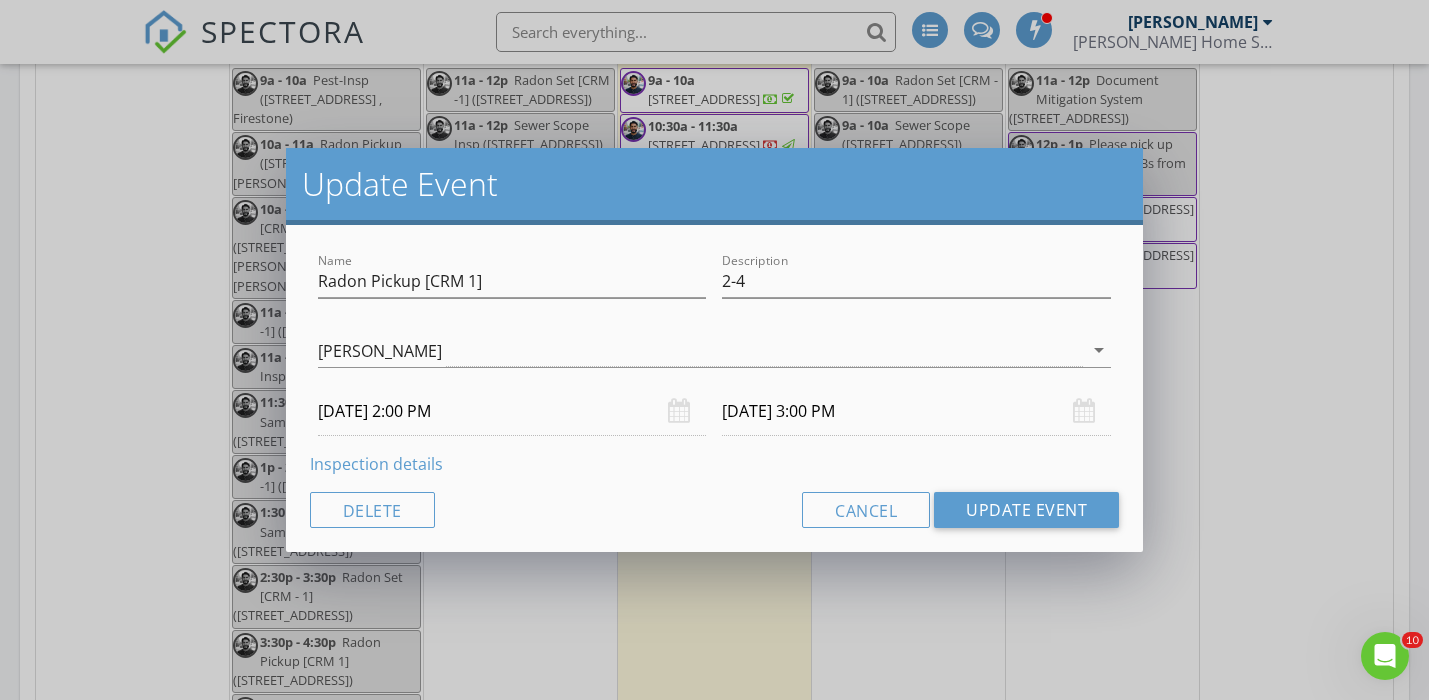 click on "Inspection details" at bounding box center [376, 464] 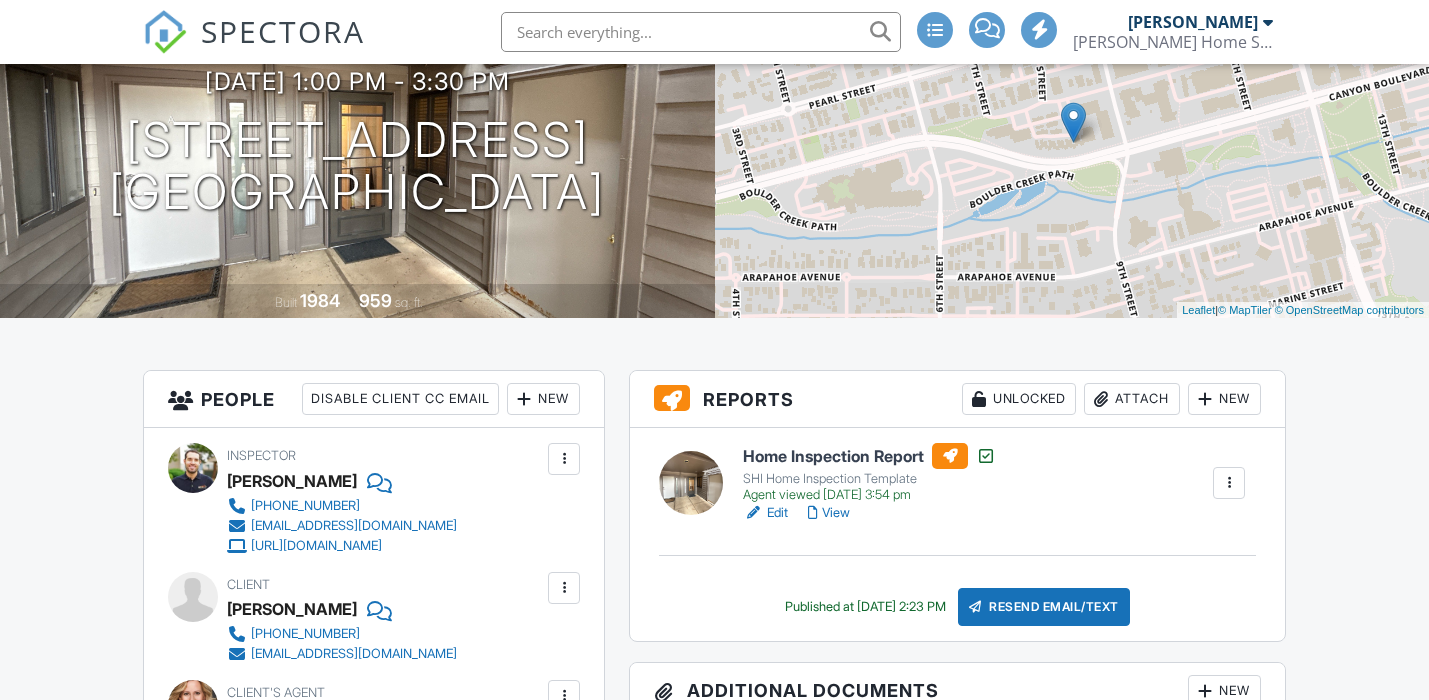 scroll, scrollTop: 216, scrollLeft: 0, axis: vertical 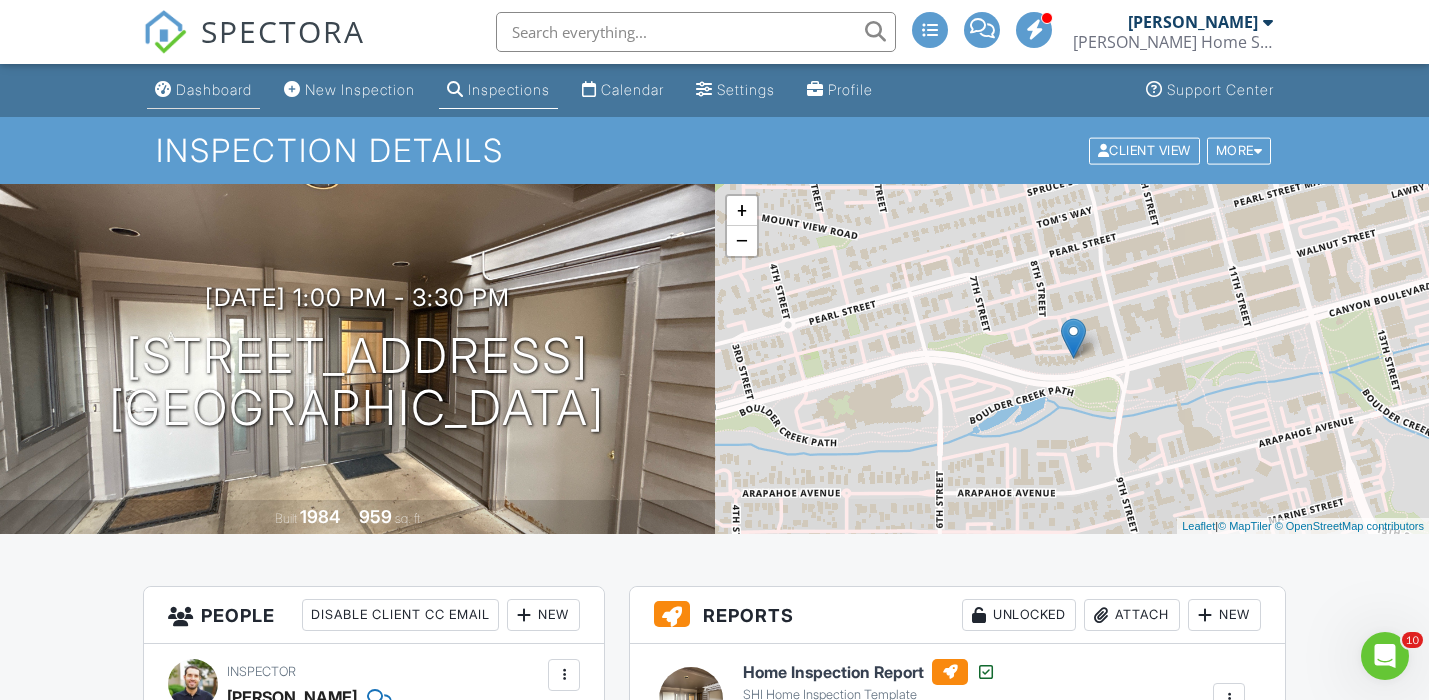 click on "Dashboard" at bounding box center [214, 89] 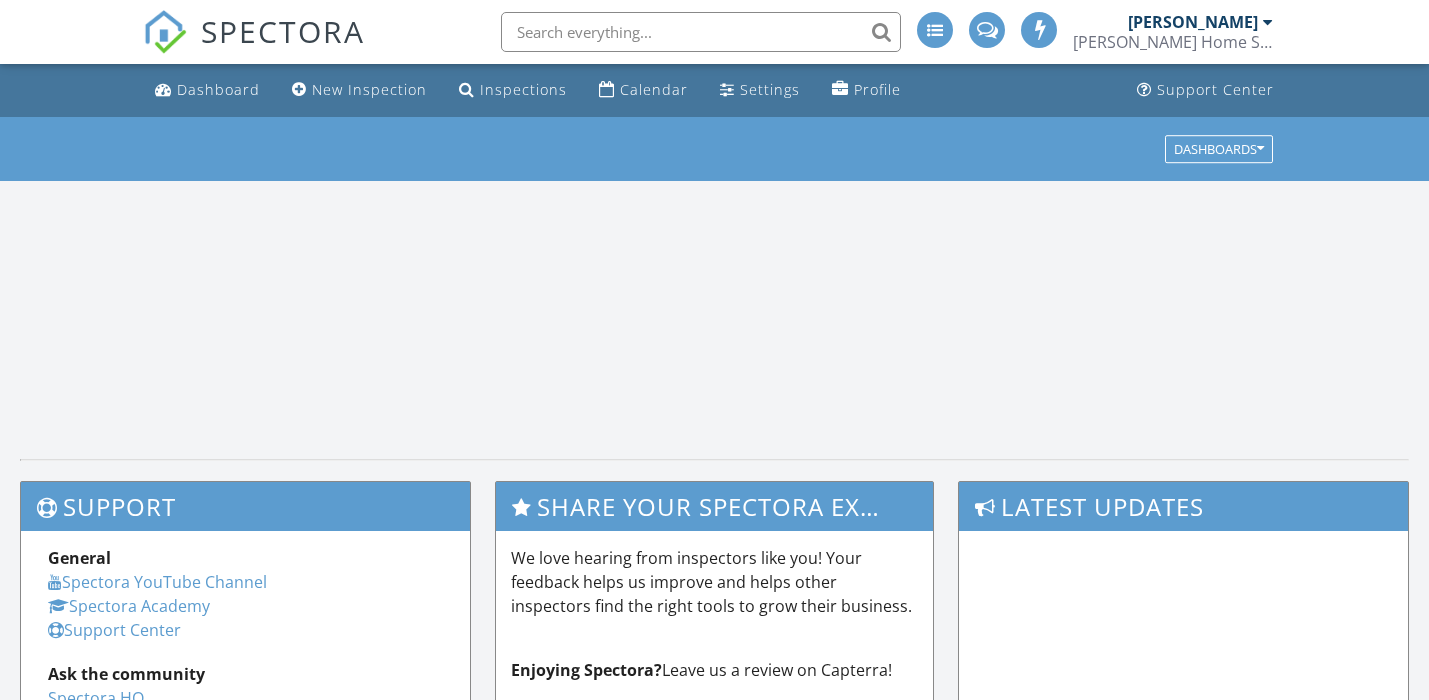 scroll, scrollTop: 0, scrollLeft: 0, axis: both 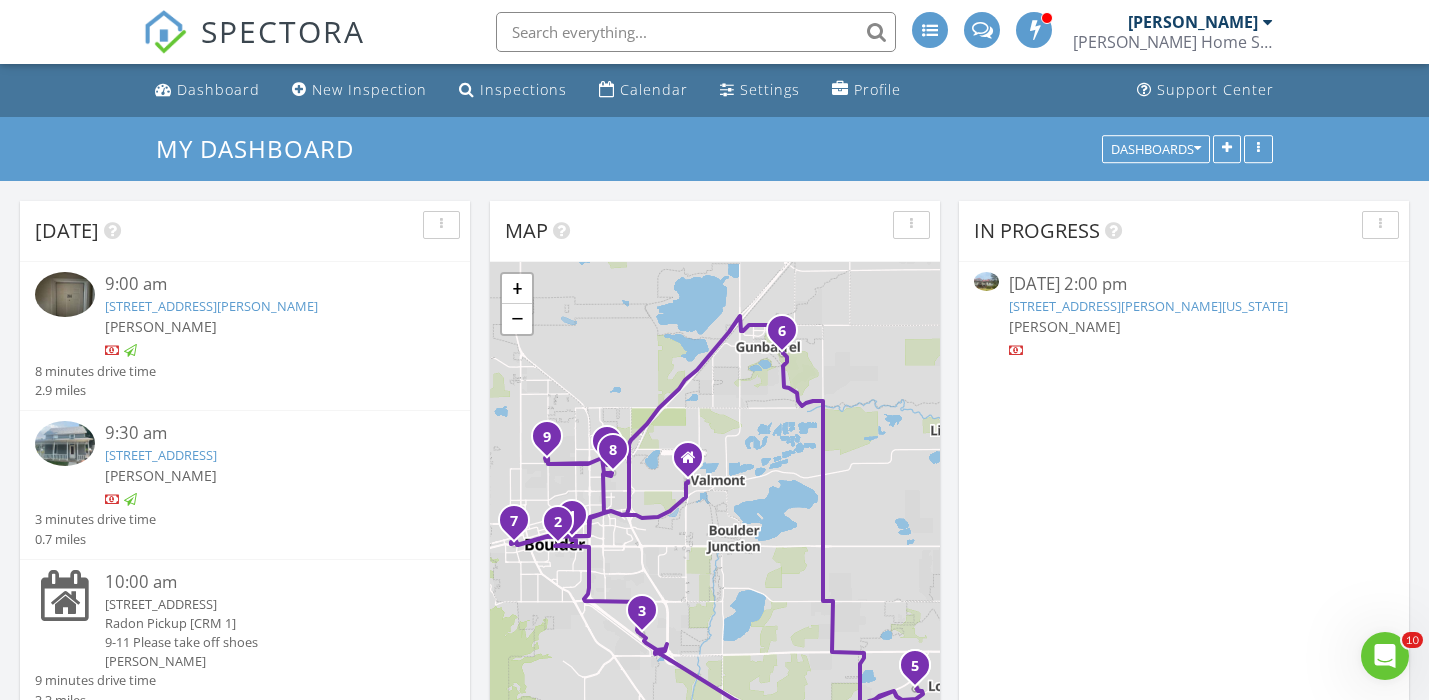 click on "[STREET_ADDRESS][PERSON_NAME][US_STATE]" at bounding box center (1148, 306) 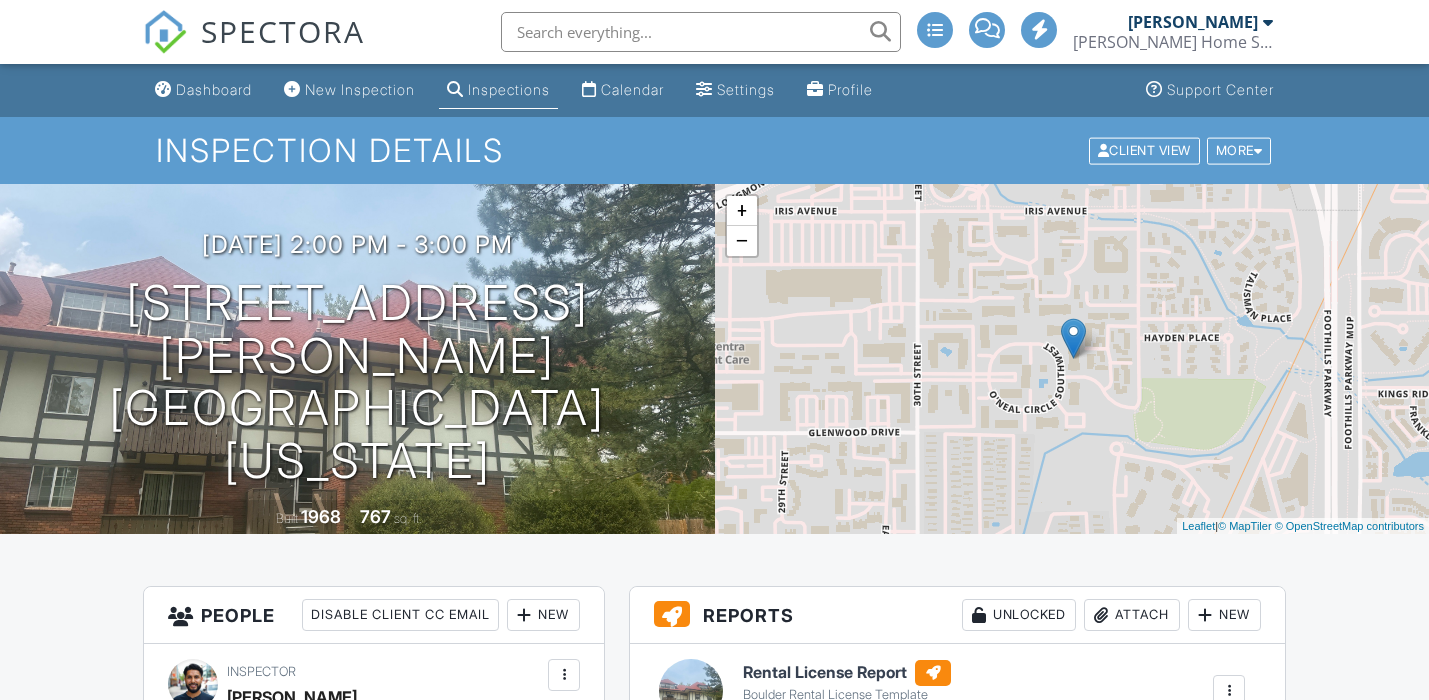 scroll, scrollTop: 0, scrollLeft: 0, axis: both 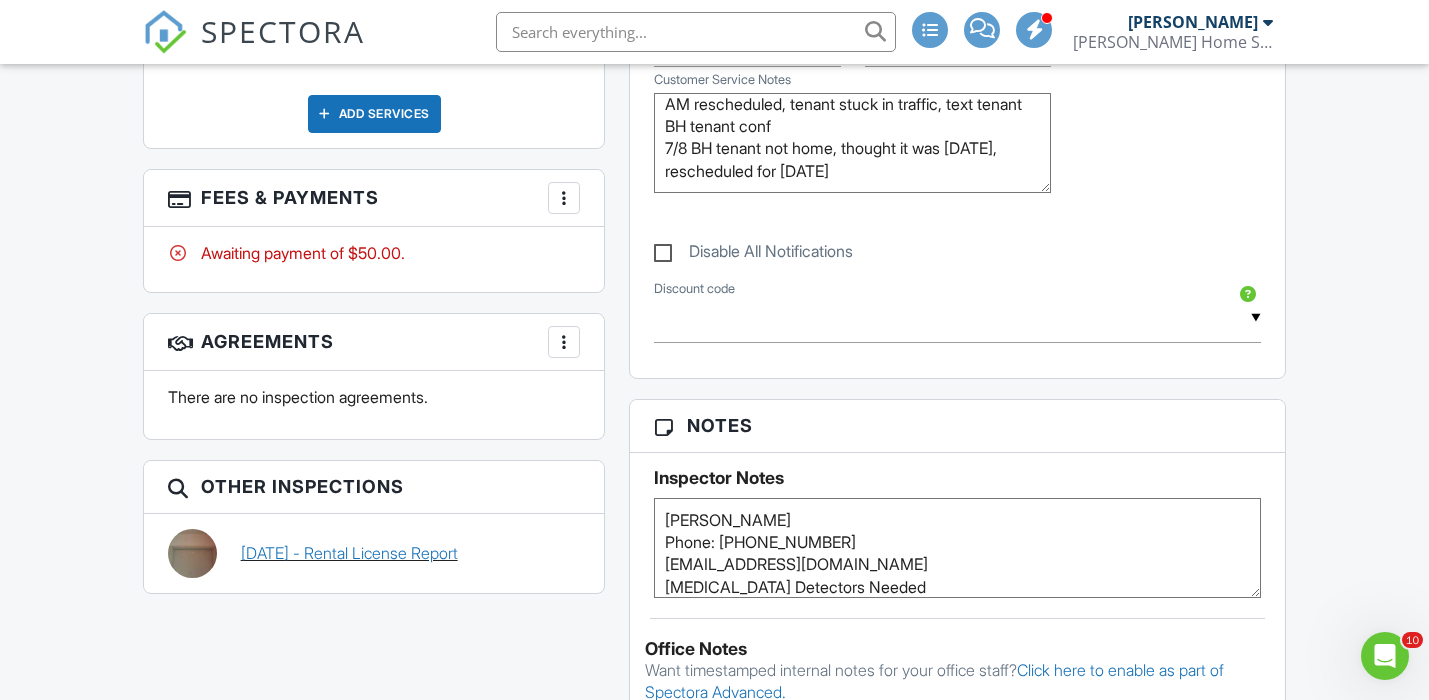 click on "06/20/2025 - Rental License Report" at bounding box center [349, 553] 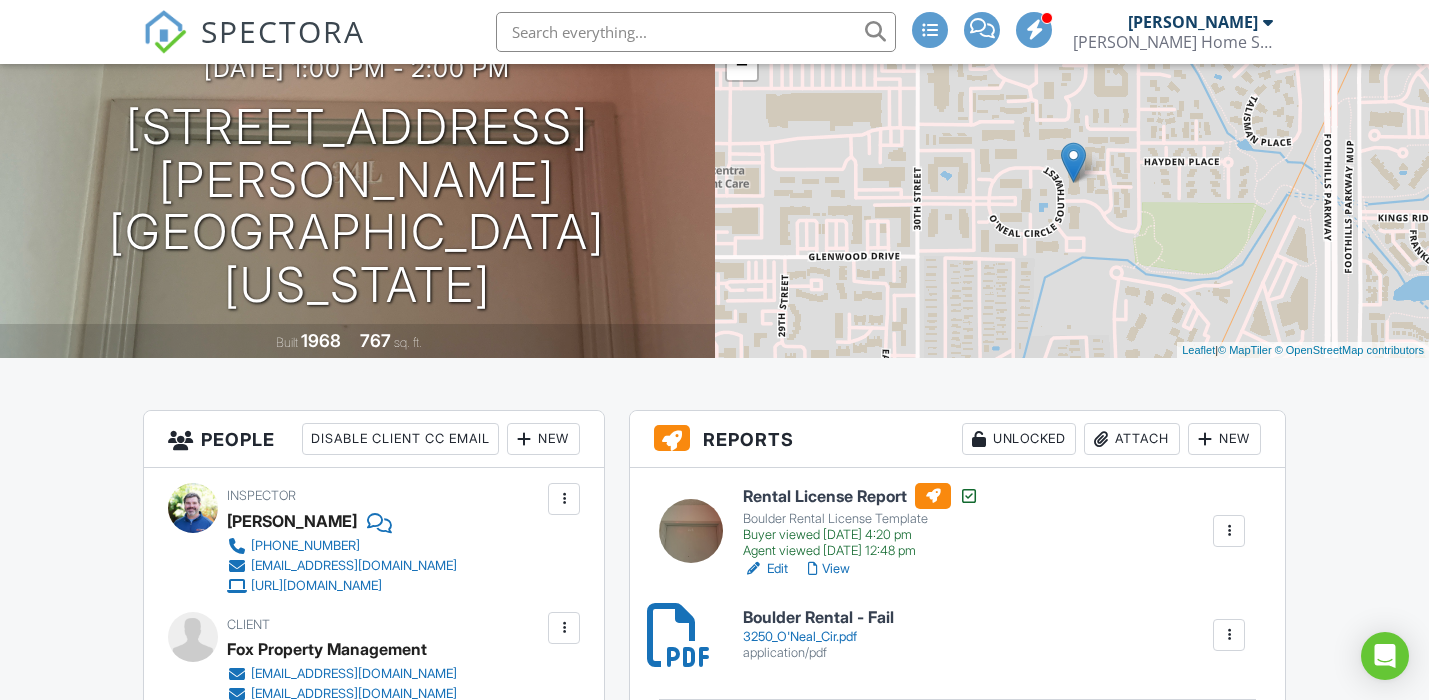 scroll, scrollTop: 176, scrollLeft: 0, axis: vertical 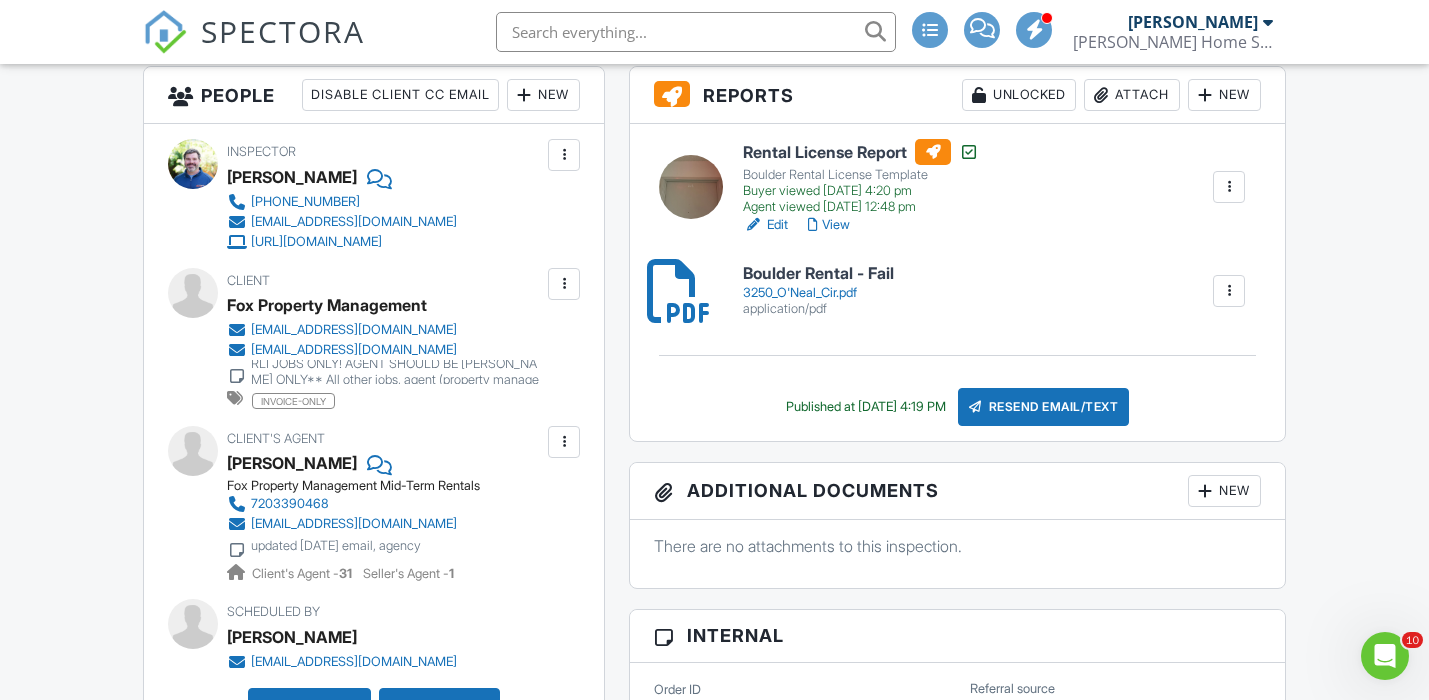 click on "3250_O'Neal_Cir.pdf" at bounding box center (818, 293) 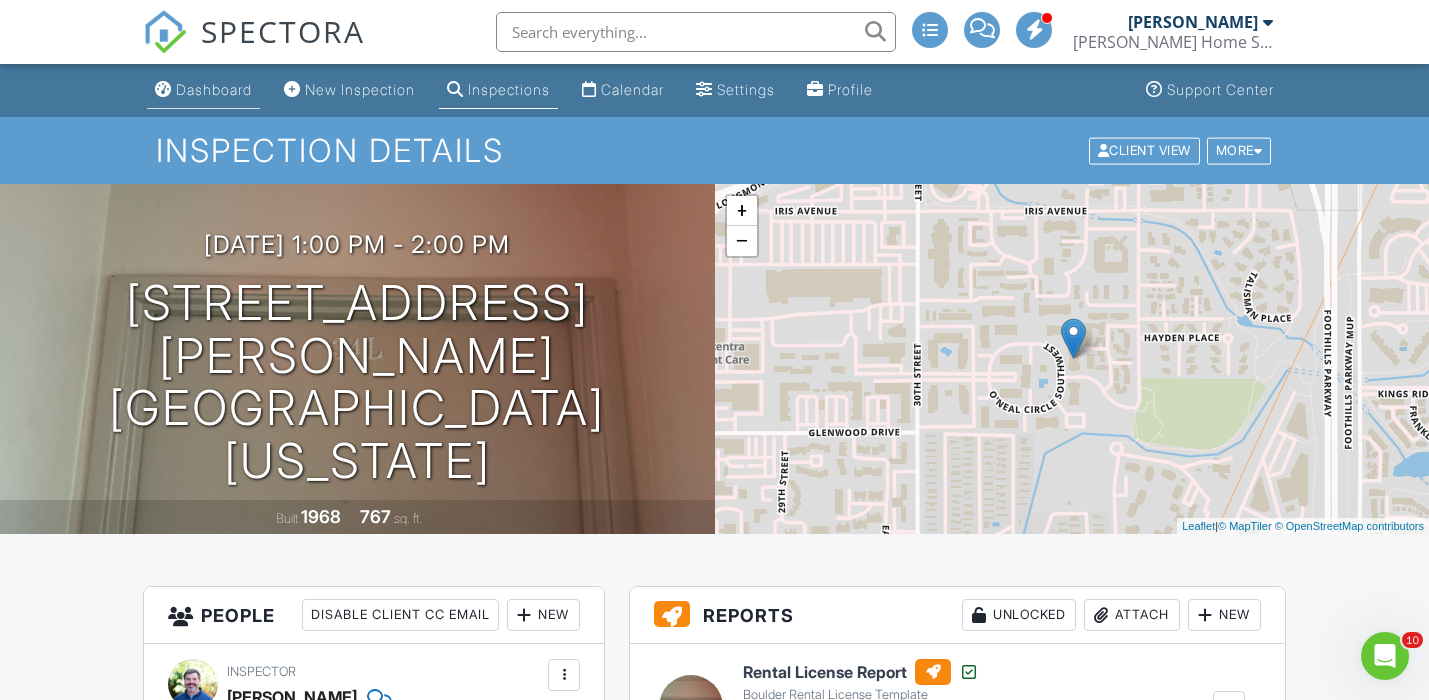 scroll, scrollTop: 0, scrollLeft: 6, axis: horizontal 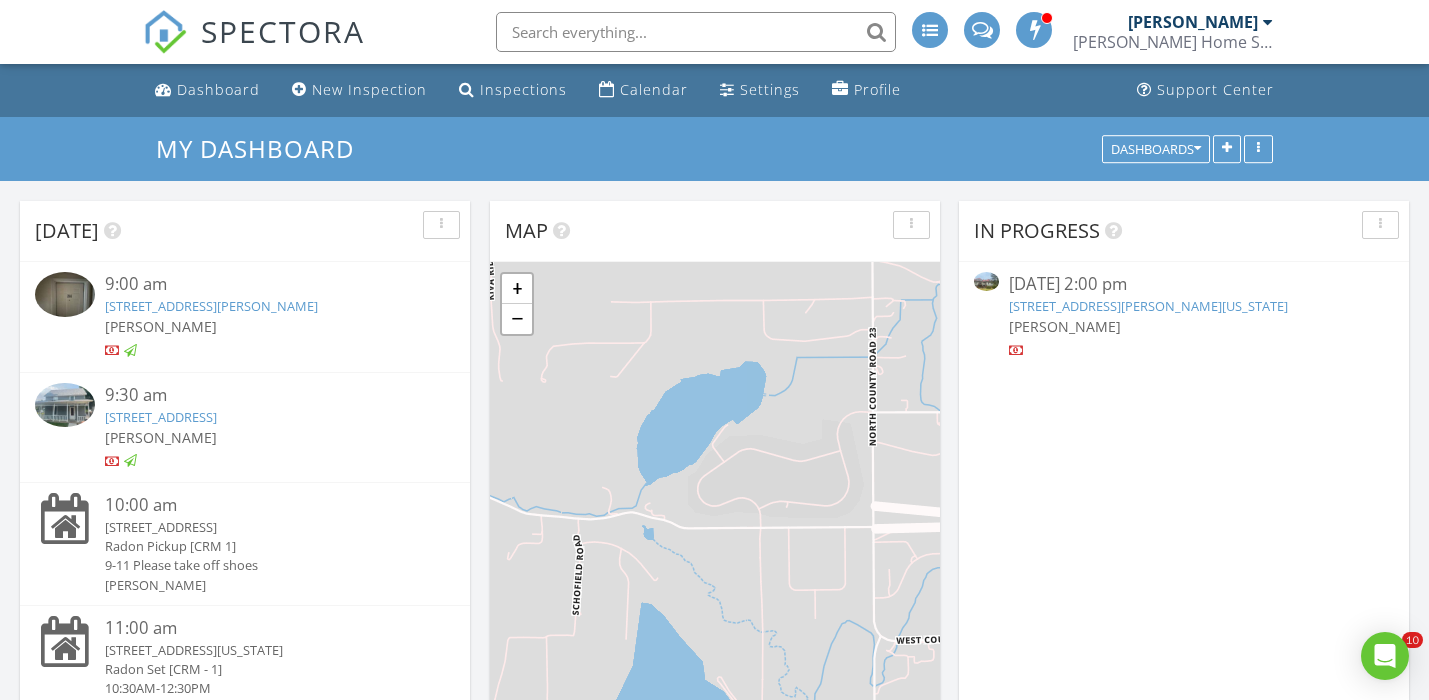 click on "[STREET_ADDRESS][PERSON_NAME][US_STATE]" at bounding box center [1148, 306] 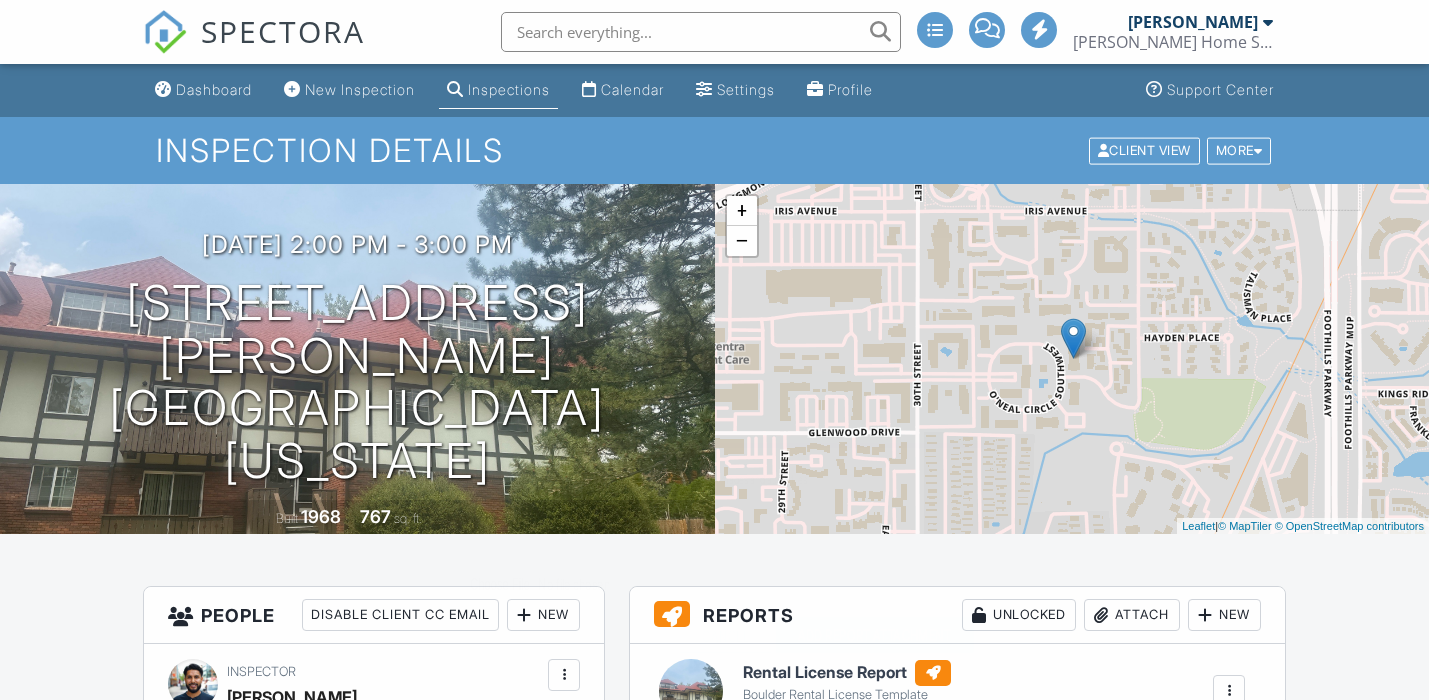click at bounding box center (714, 337) 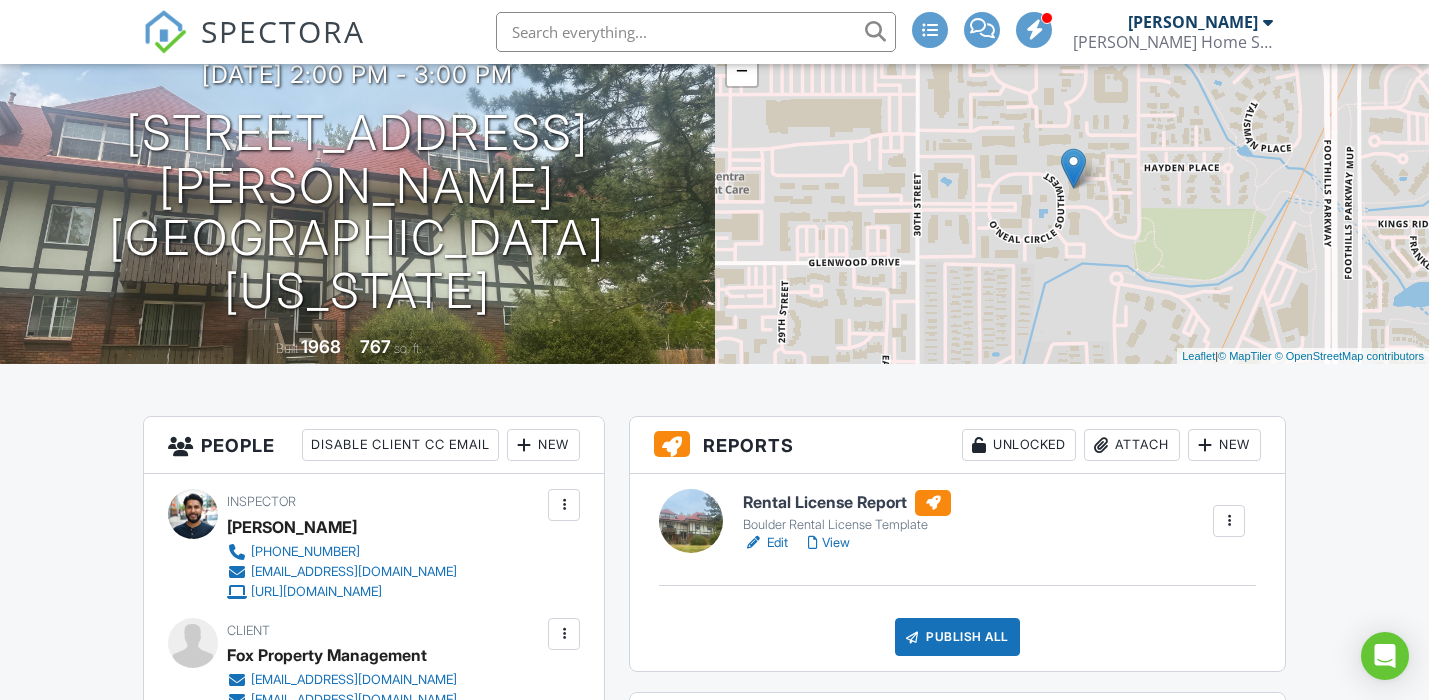 scroll, scrollTop: 170, scrollLeft: 0, axis: vertical 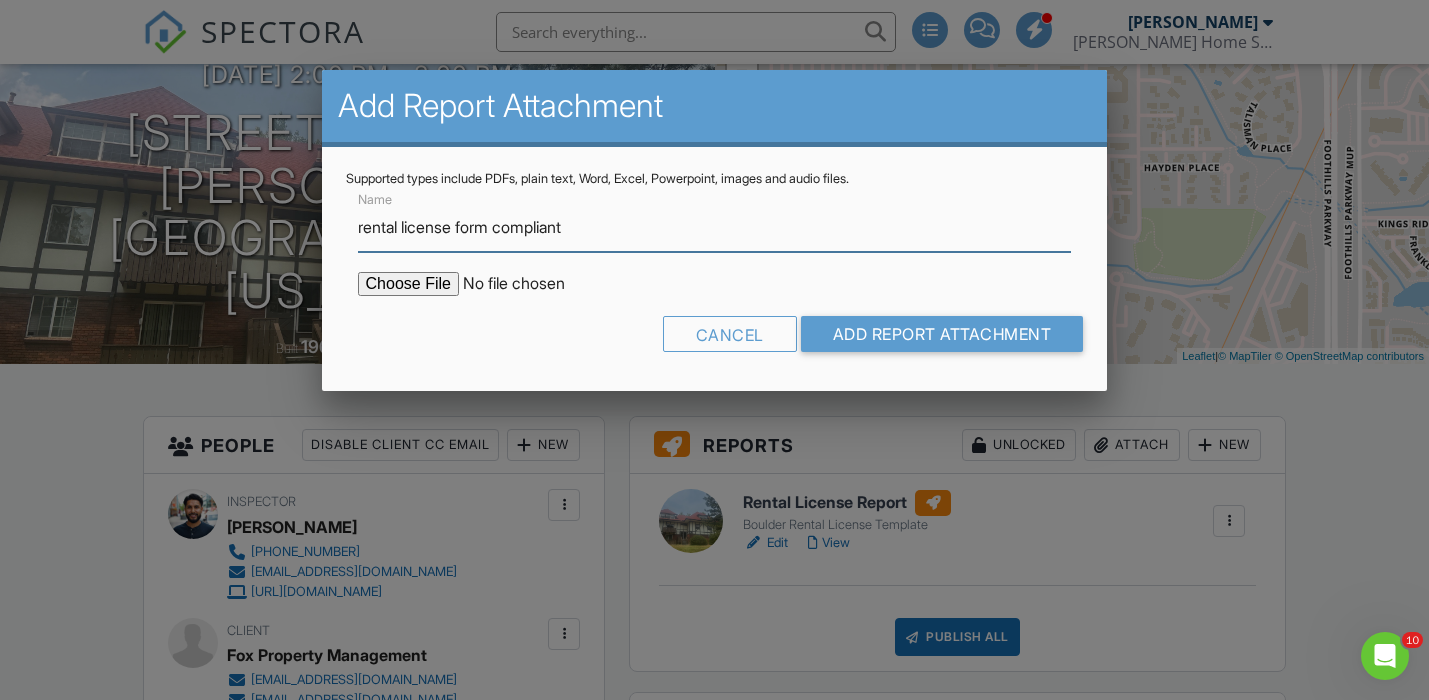 type on "rental license form compliant" 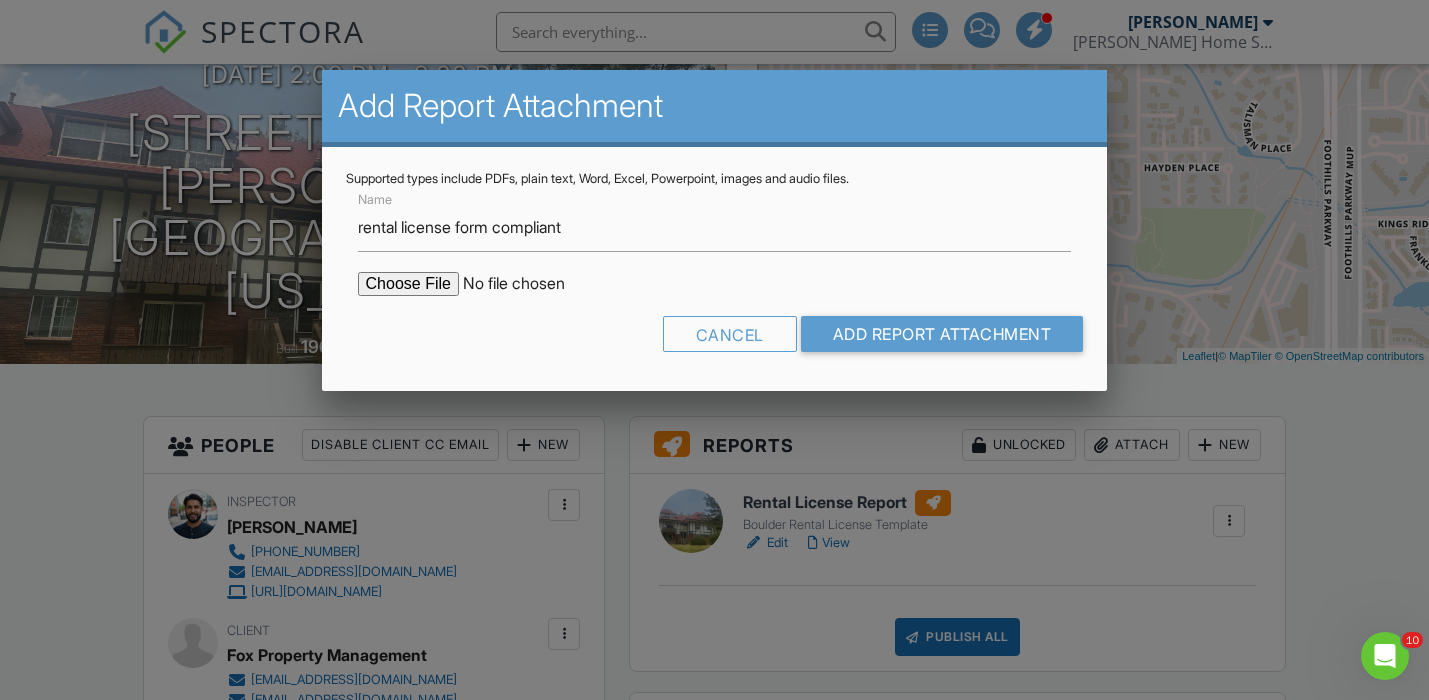 click at bounding box center (528, 284) 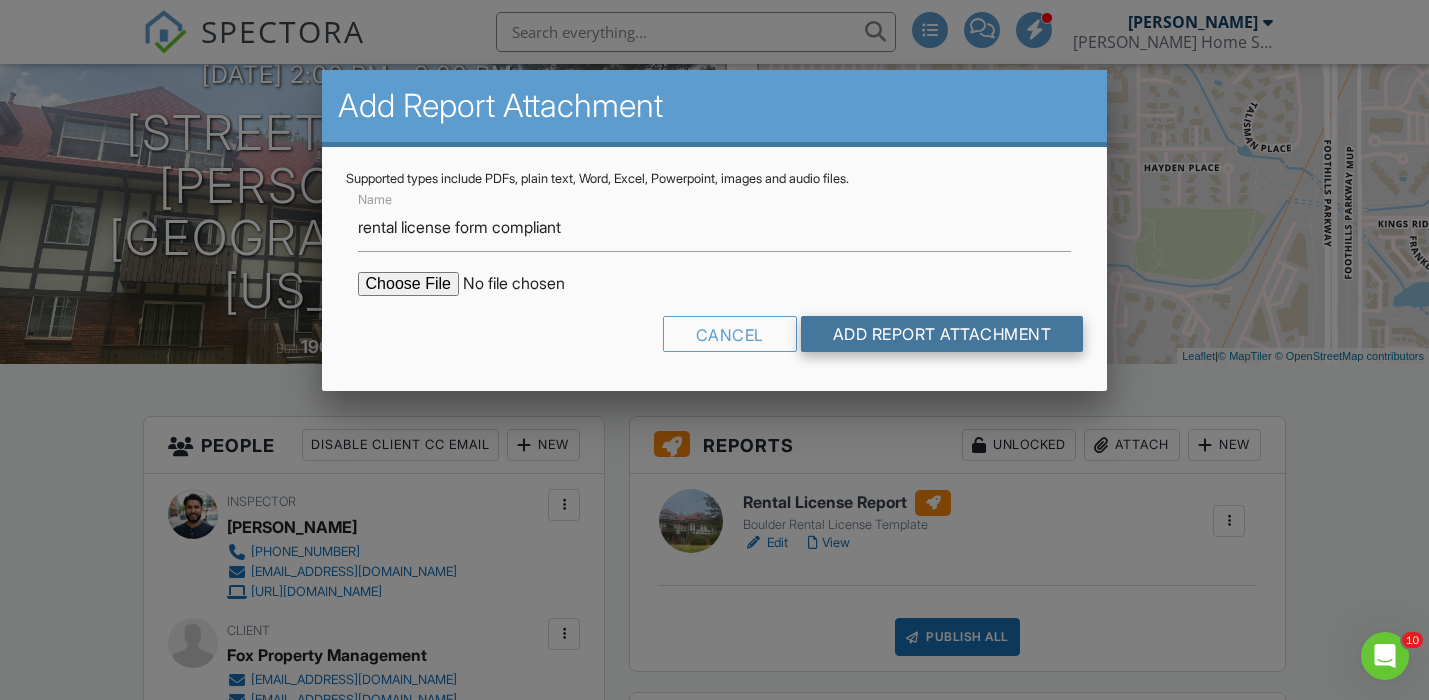 click on "Add Report Attachment" at bounding box center [942, 334] 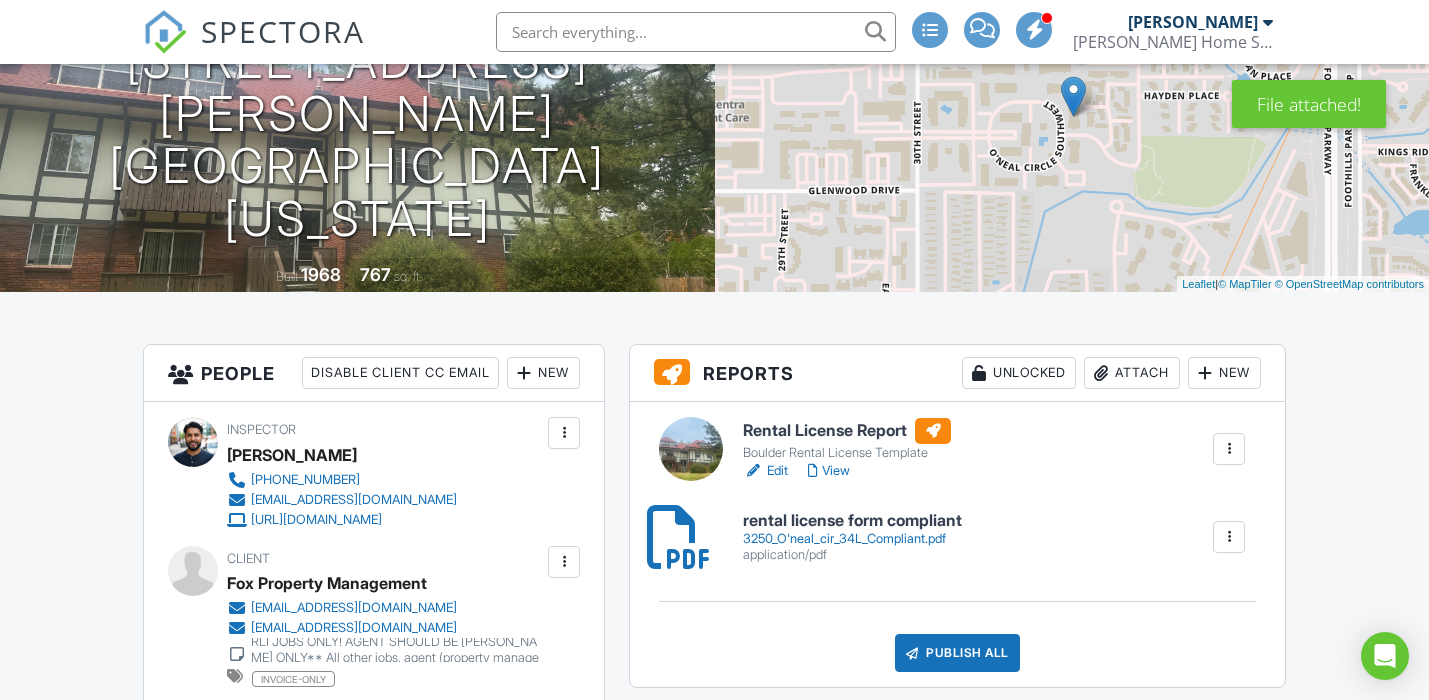 scroll, scrollTop: 242, scrollLeft: 0, axis: vertical 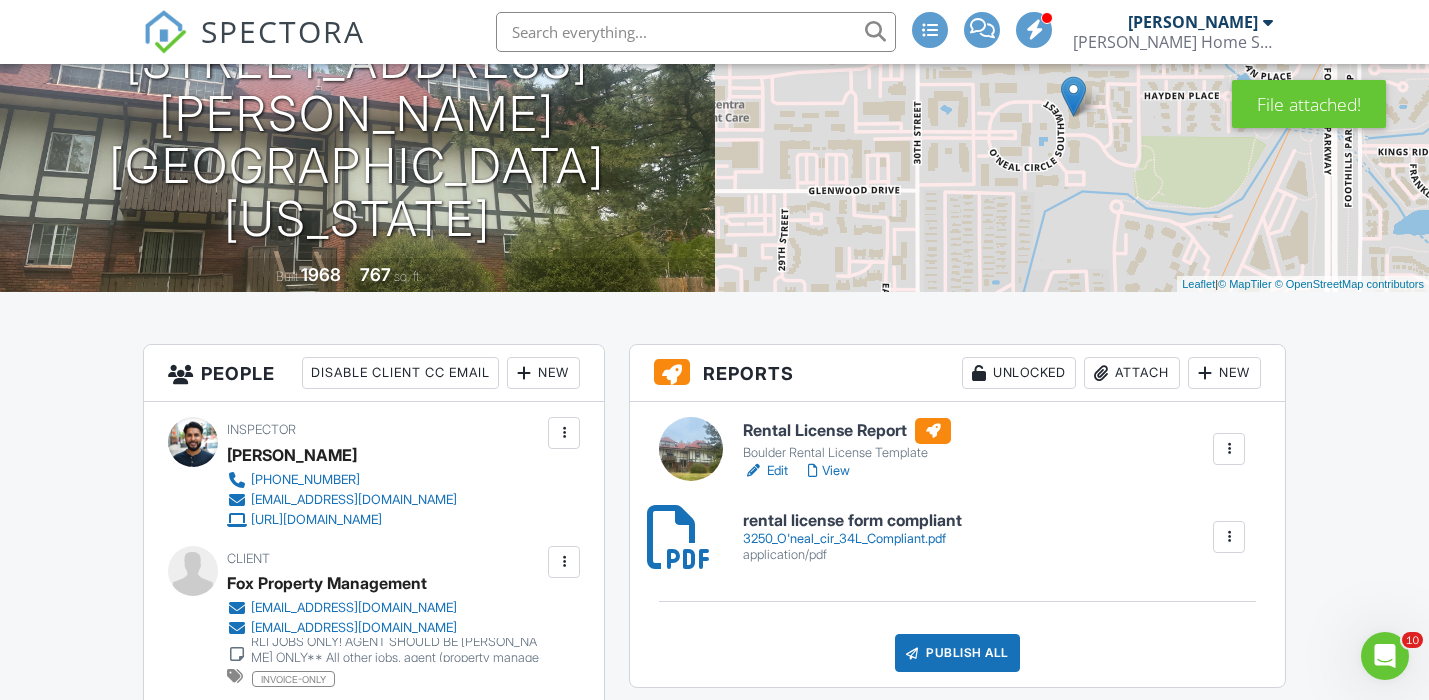 click on "3250_O'neal_cir_34L_Compliant.pdf" at bounding box center [852, 539] 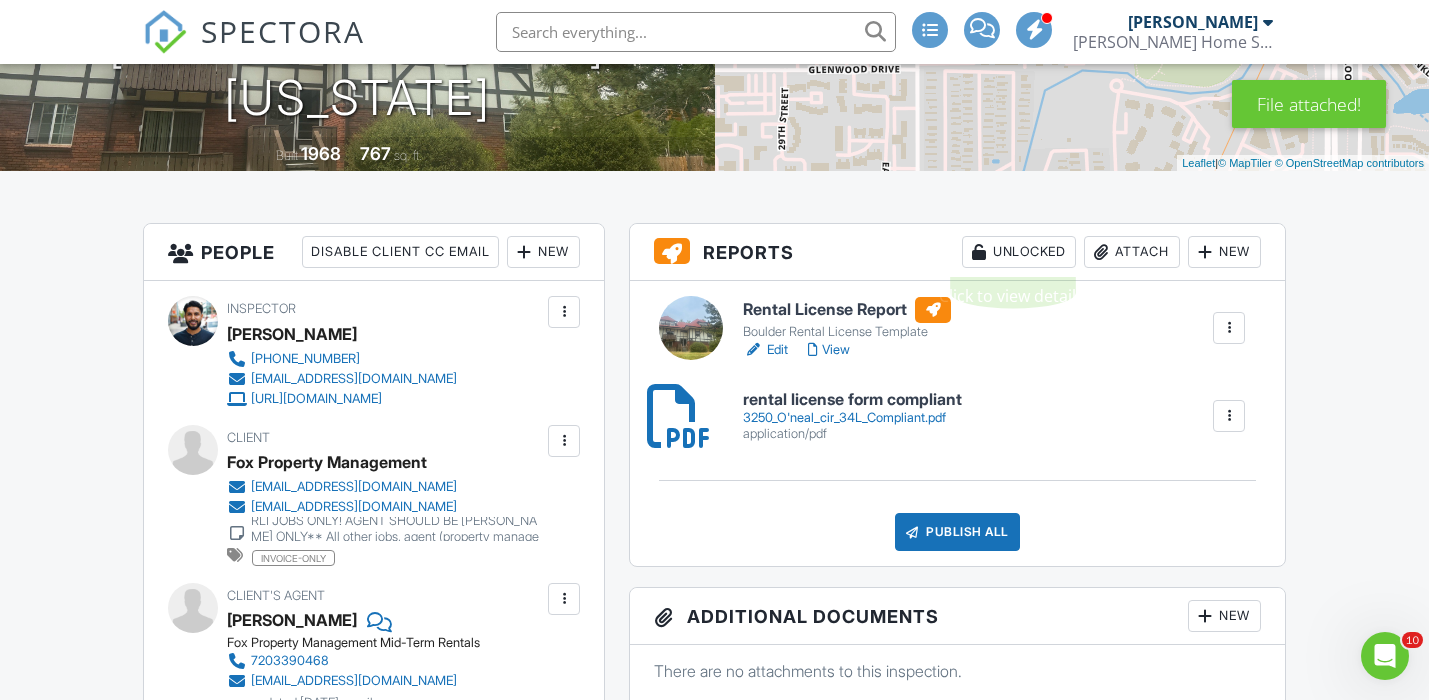 scroll, scrollTop: 397, scrollLeft: 0, axis: vertical 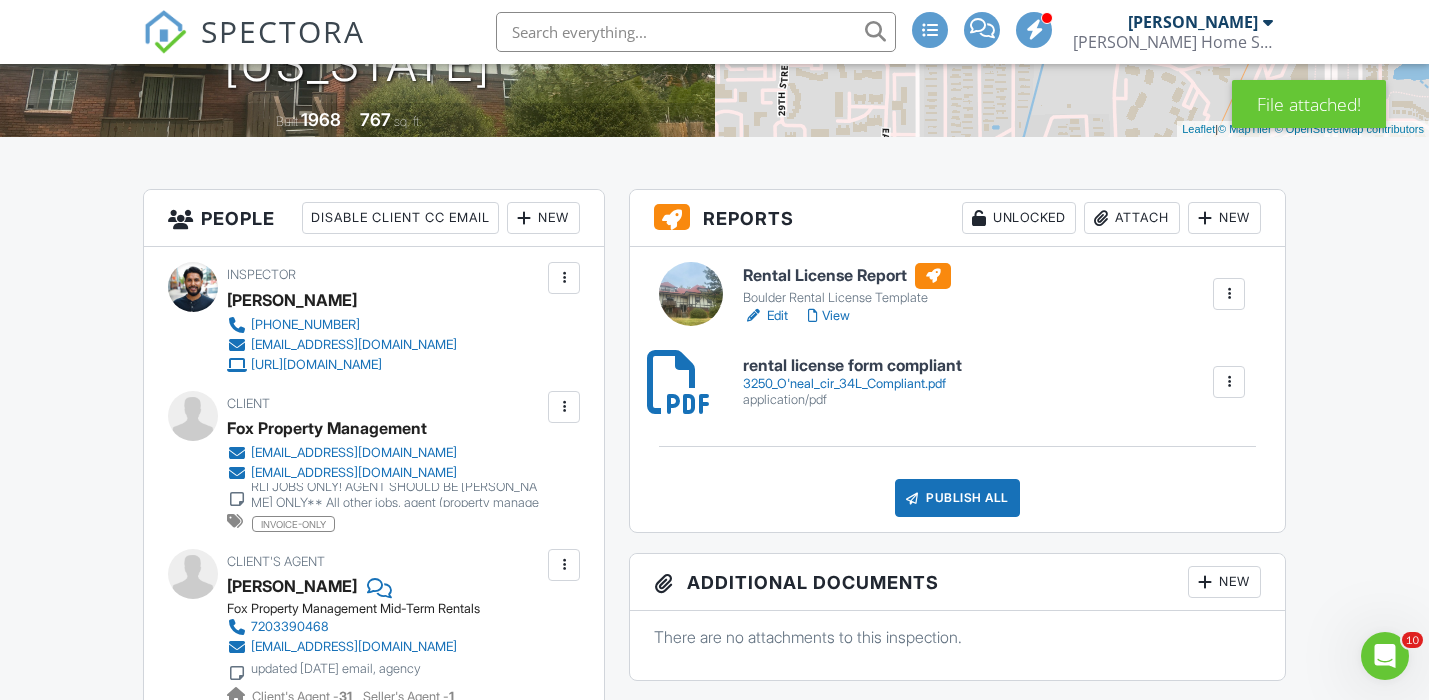 click on "Publish All" at bounding box center (957, 498) 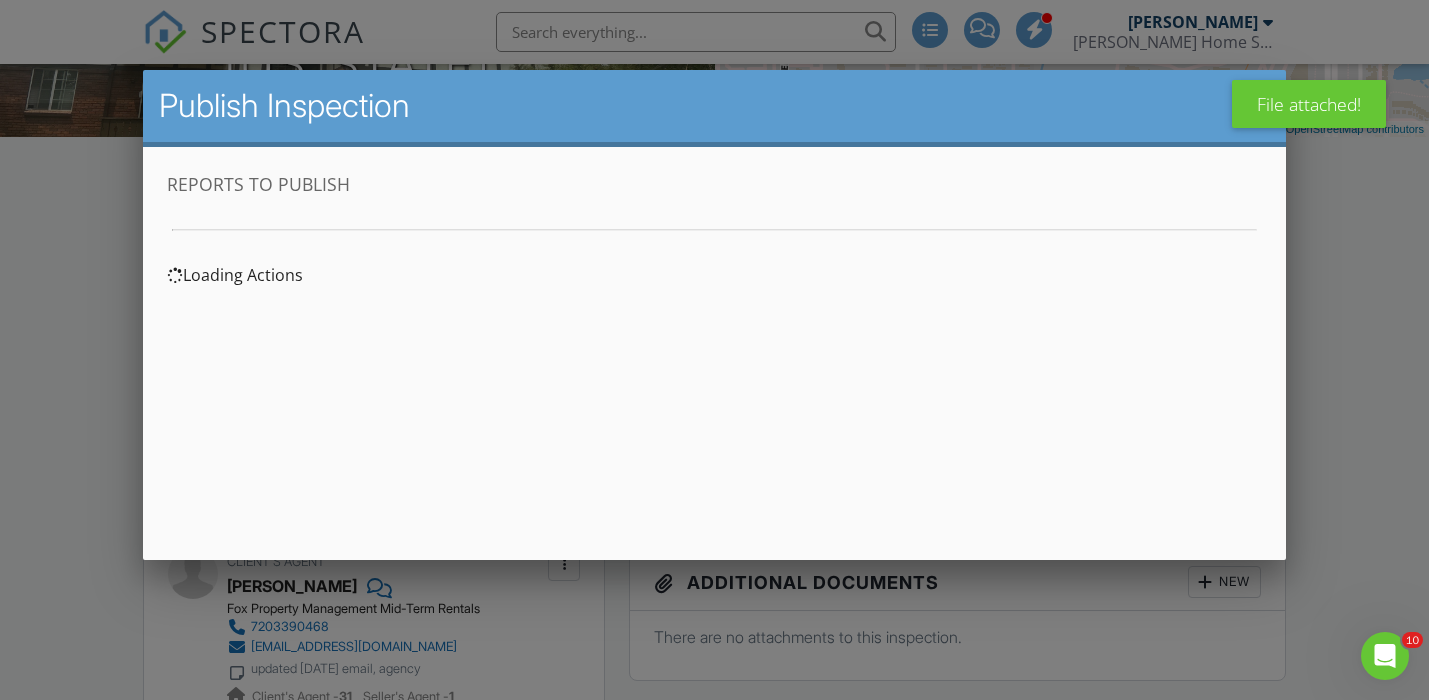 scroll, scrollTop: 29, scrollLeft: 0, axis: vertical 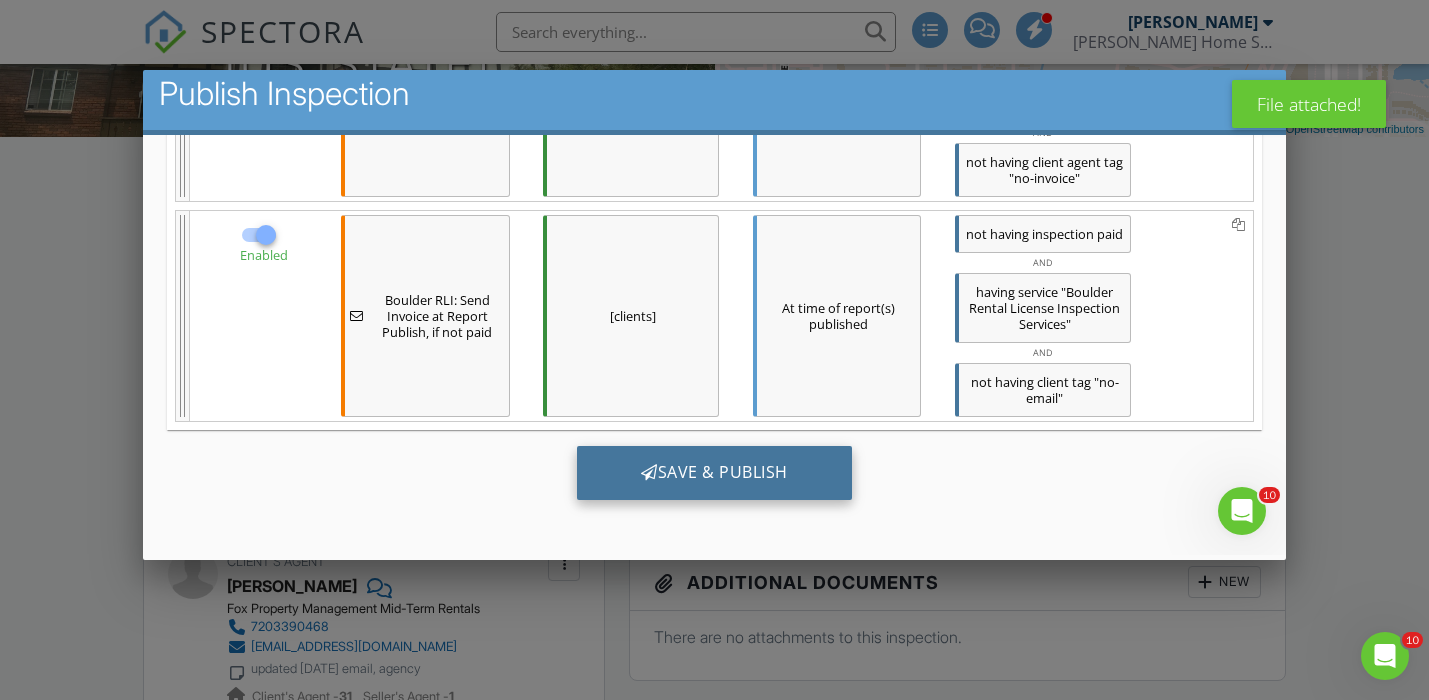 click on "Save & Publish" at bounding box center (713, 473) 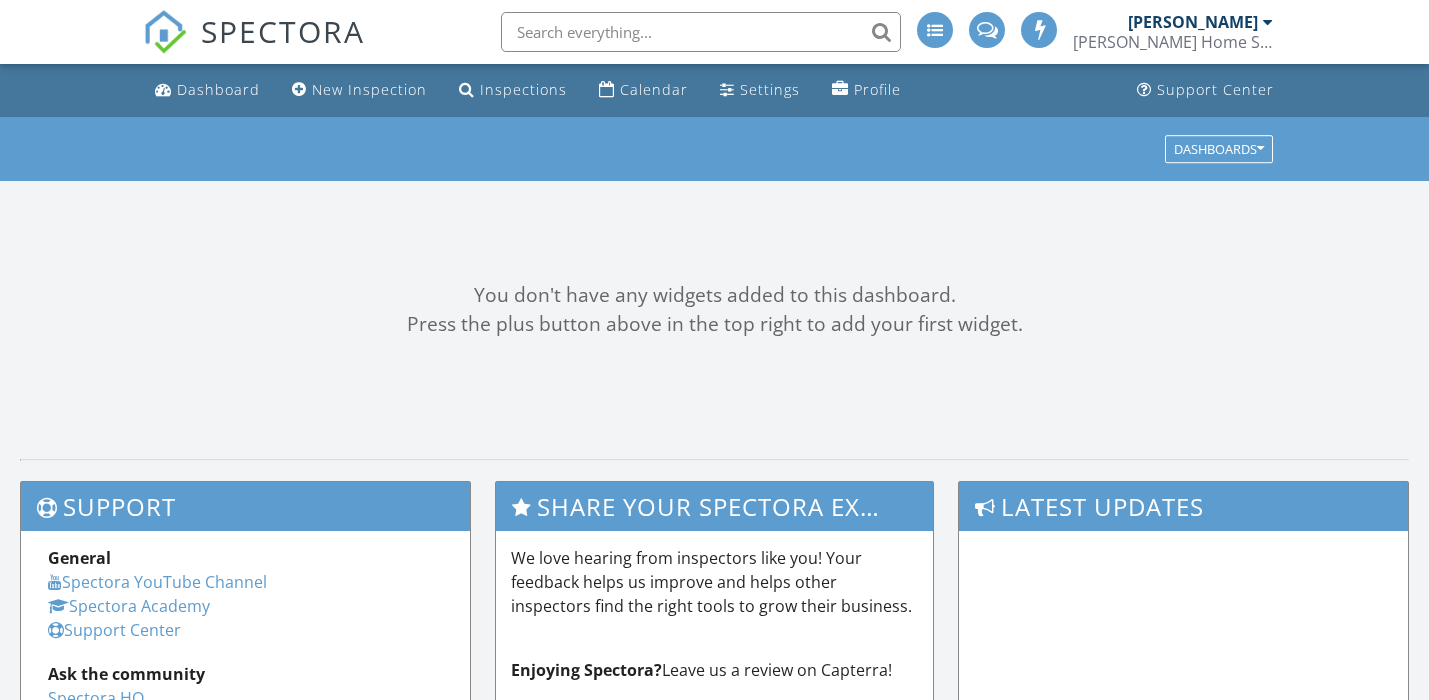 scroll, scrollTop: 0, scrollLeft: 0, axis: both 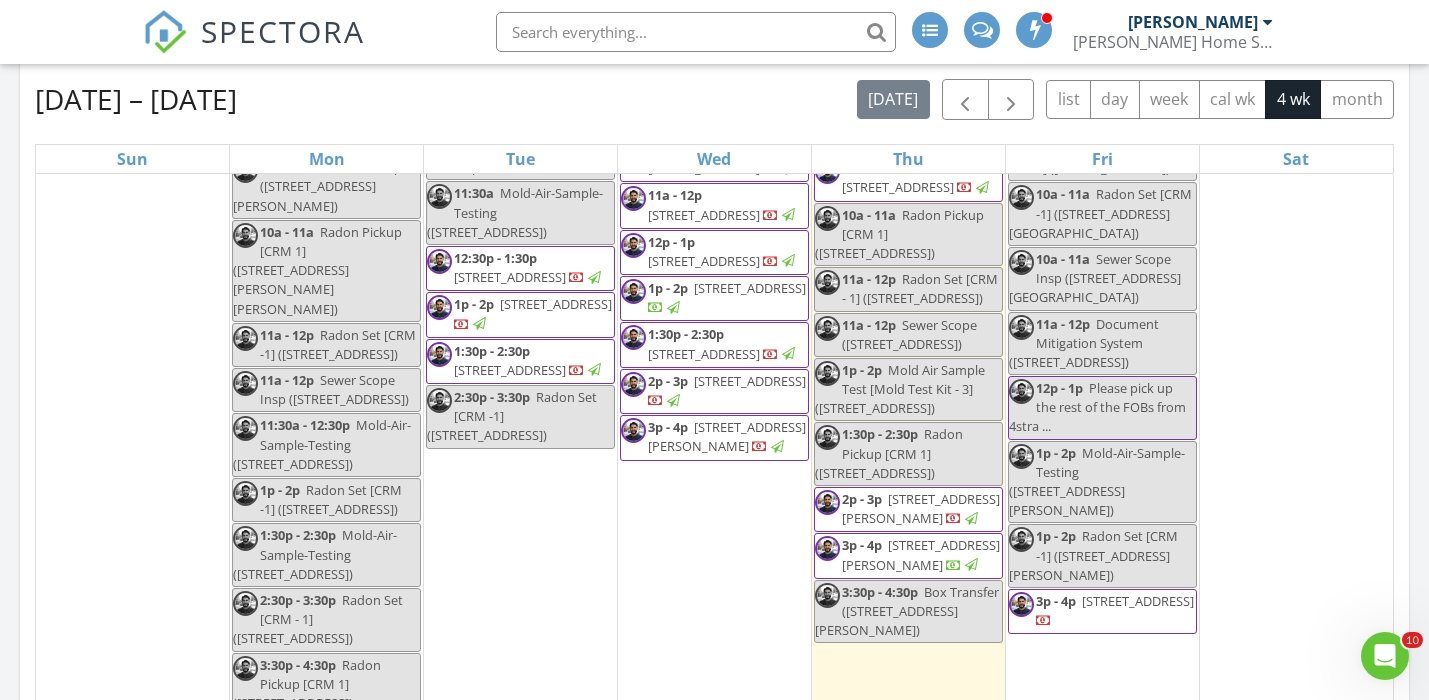 click on "1p - 2p" at bounding box center [1056, 453] 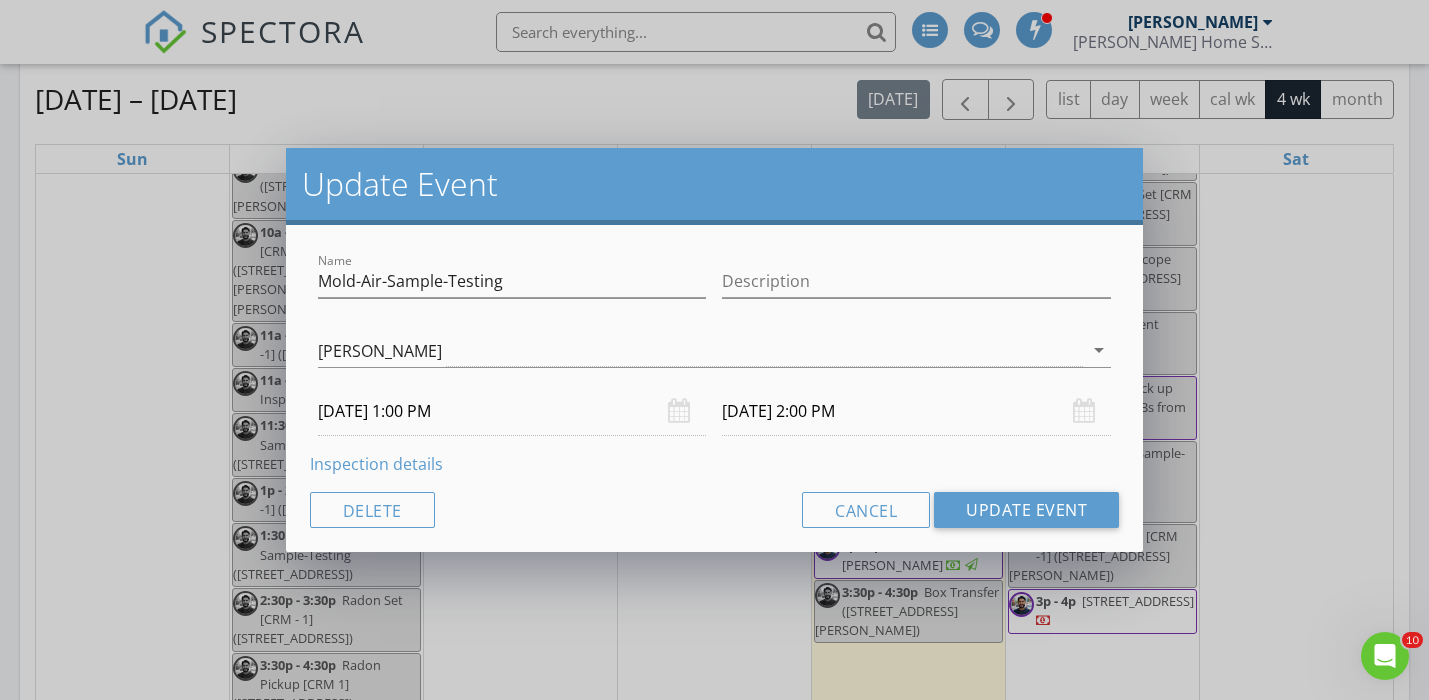 click on "Name Mold-Air-Sample-Testing   Description     [PERSON_NAME]   [PERSON_NAME]   [PERSON_NAME]   [PERSON_NAME]   [PERSON_NAME]   [PERSON_NAME]   [PERSON_NAME]   [PERSON_NAME]   [PERSON_NAME]   [PERSON_NAME]   [PERSON_NAME]   [PERSON_NAME]   [PERSON_NAME]   [PERSON_NAME]   [PERSON_NAME]   [PERSON_NAME]   [PERSON_NAME]   [PERSON_NAME]   [PERSON_NAME] Stains   [PERSON_NAME] [PERSON_NAME] arrow_drop_down     [DATE] 1:00 PM   [DATE] 2:00 PM     Inspection details   Delete   Cancel   Update Event" at bounding box center (714, 388) 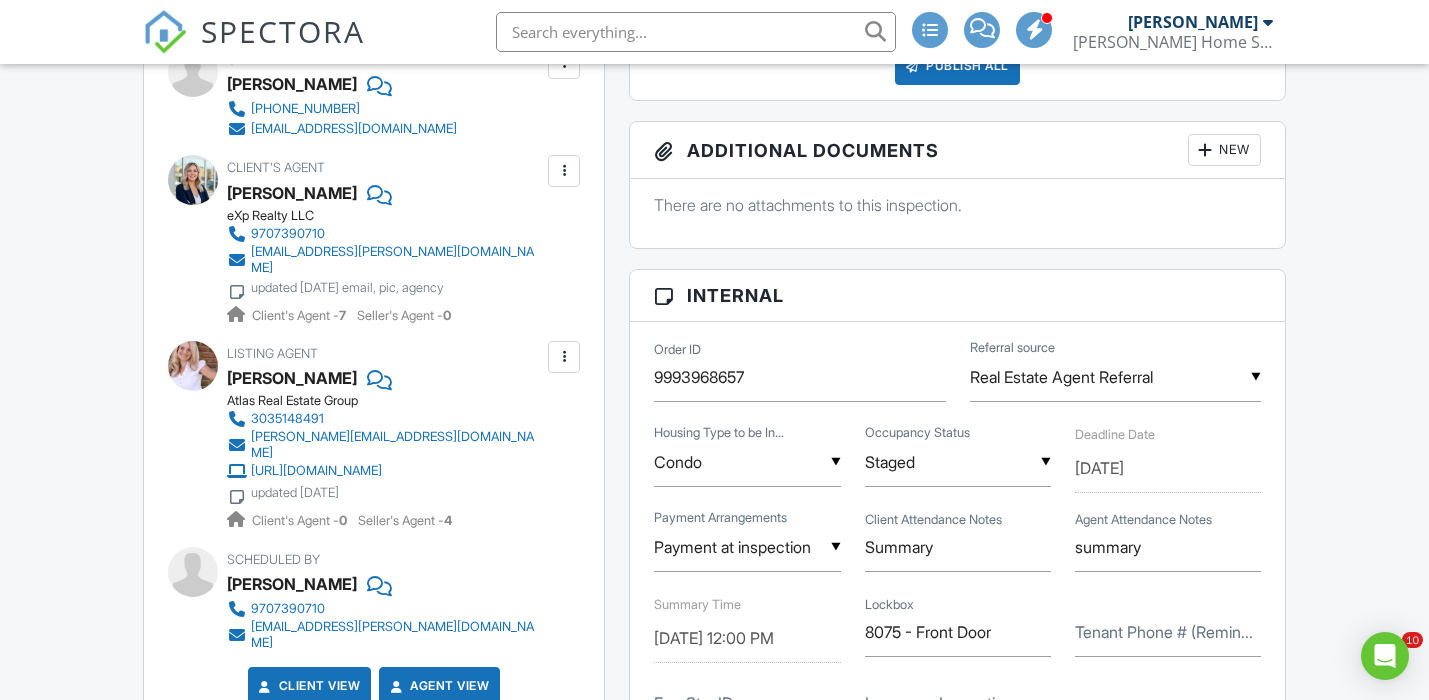scroll, scrollTop: 928, scrollLeft: 1, axis: both 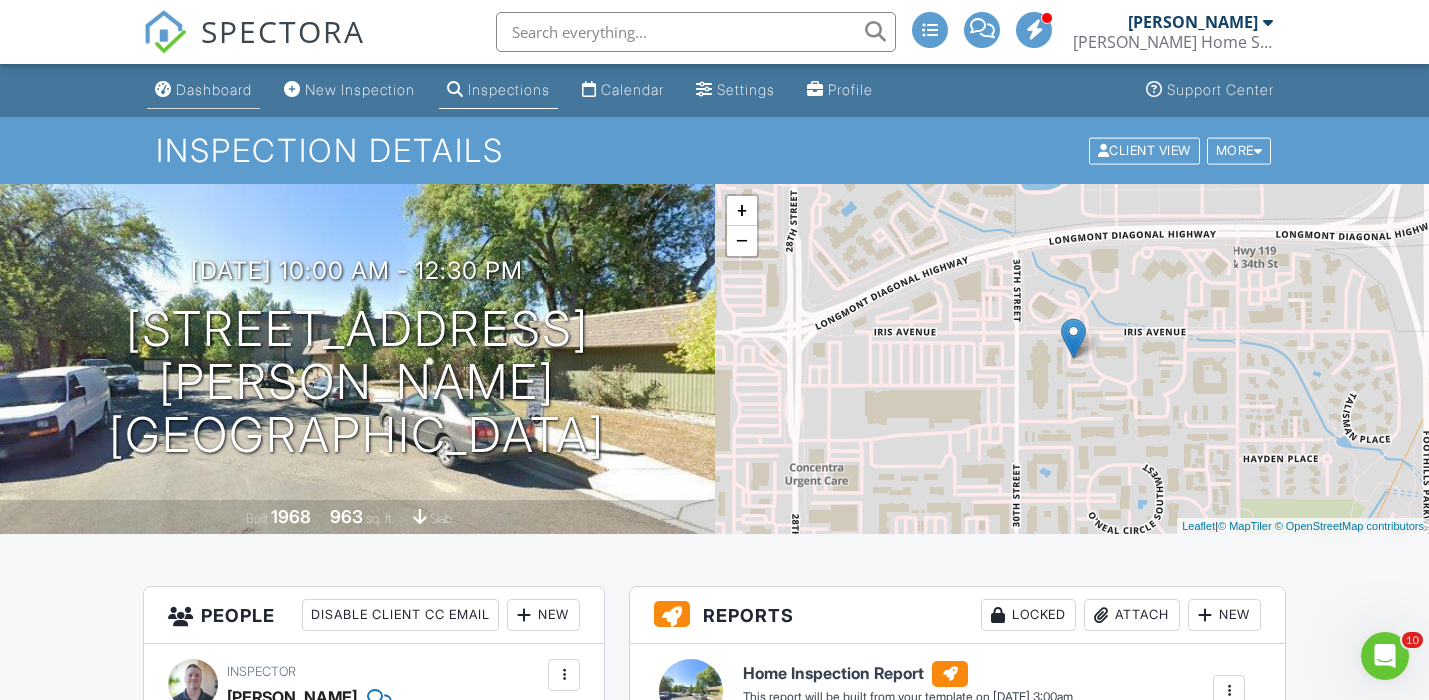 click on "Dashboard" at bounding box center (203, 90) 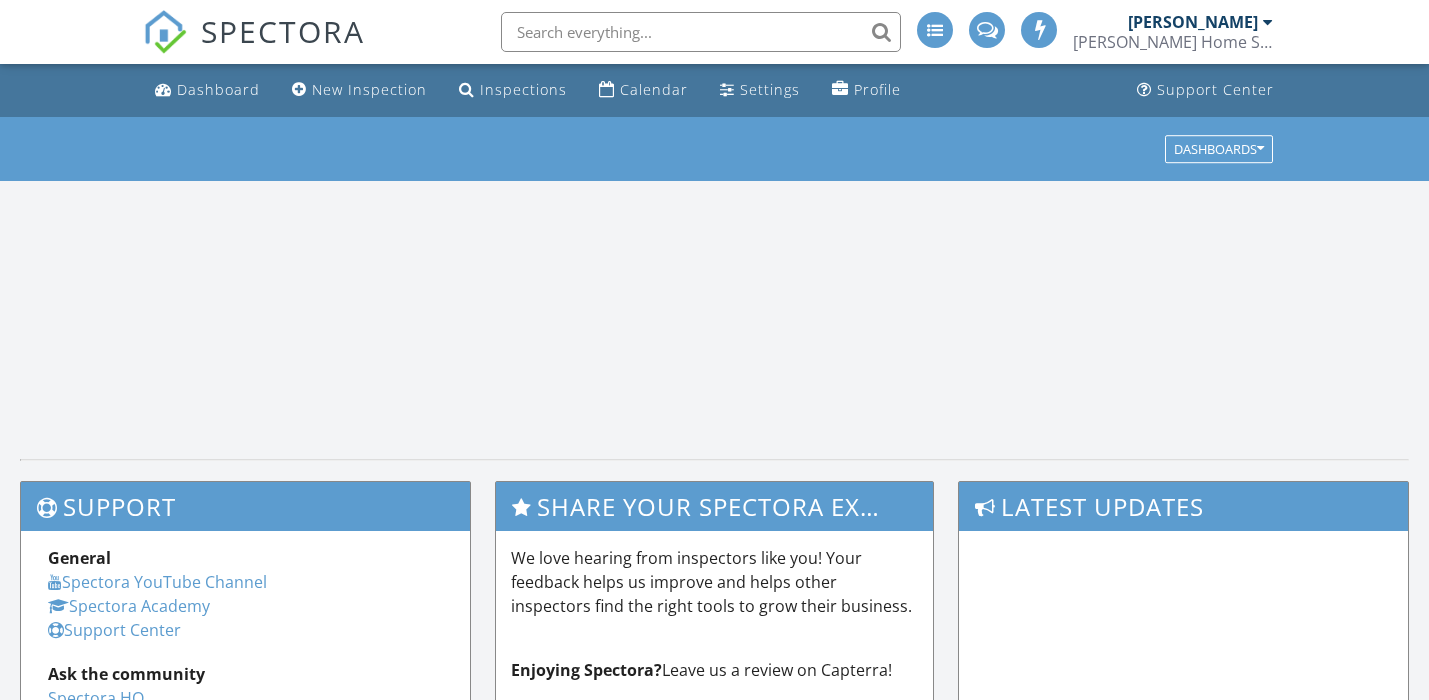 scroll, scrollTop: 0, scrollLeft: 0, axis: both 